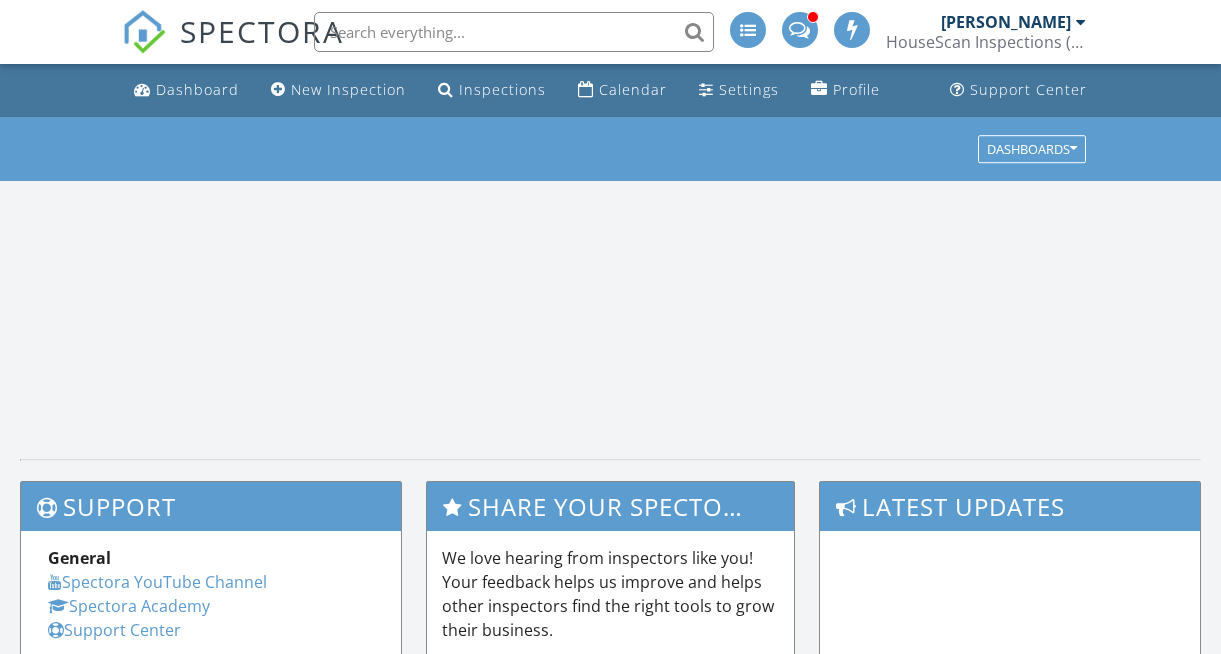 scroll, scrollTop: 102, scrollLeft: 0, axis: vertical 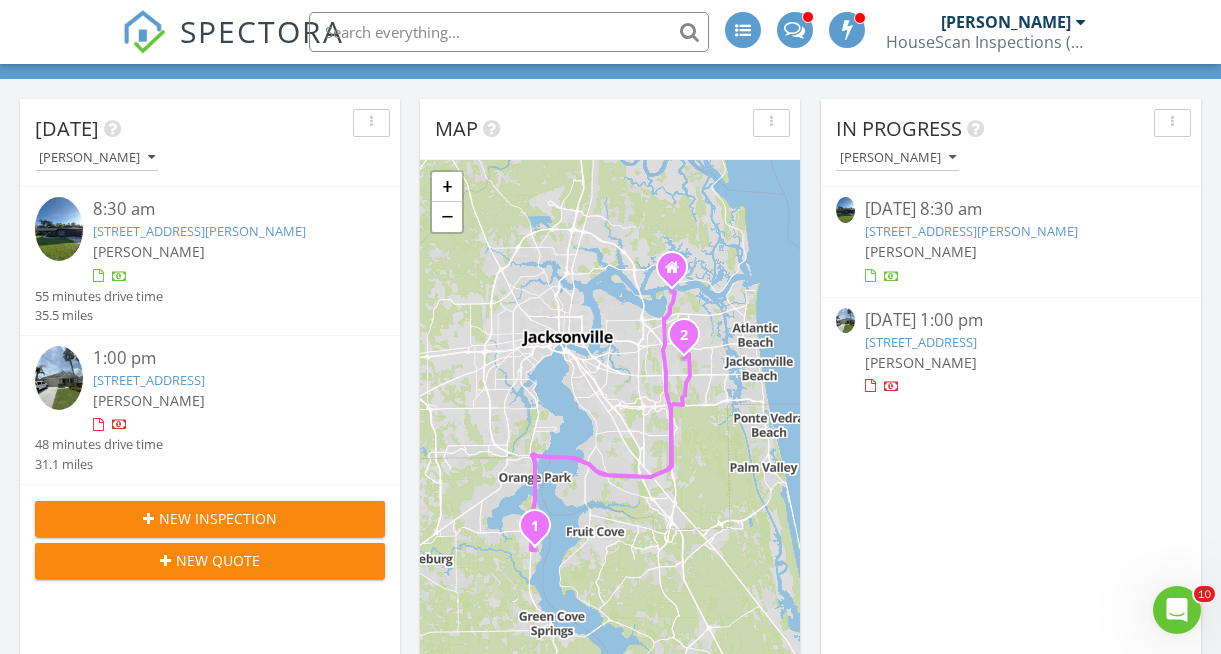 click on "12029 Diamond Springs Dr, Jacksonville, FL 32246" at bounding box center [149, 380] 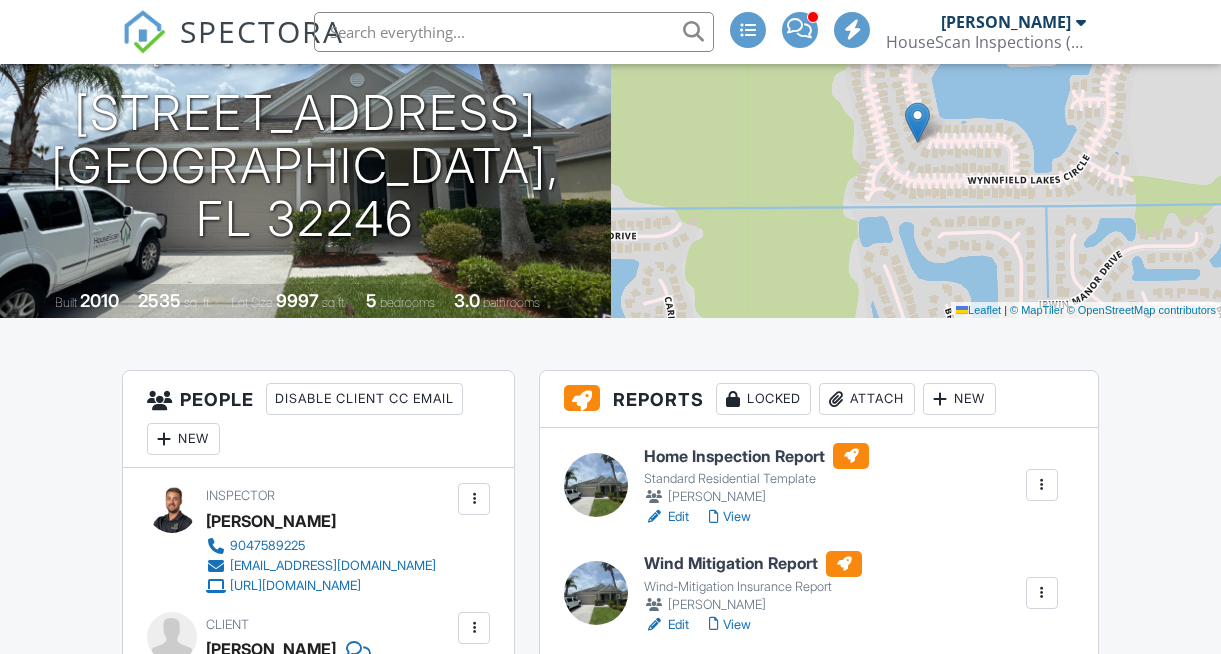 scroll, scrollTop: 216, scrollLeft: 0, axis: vertical 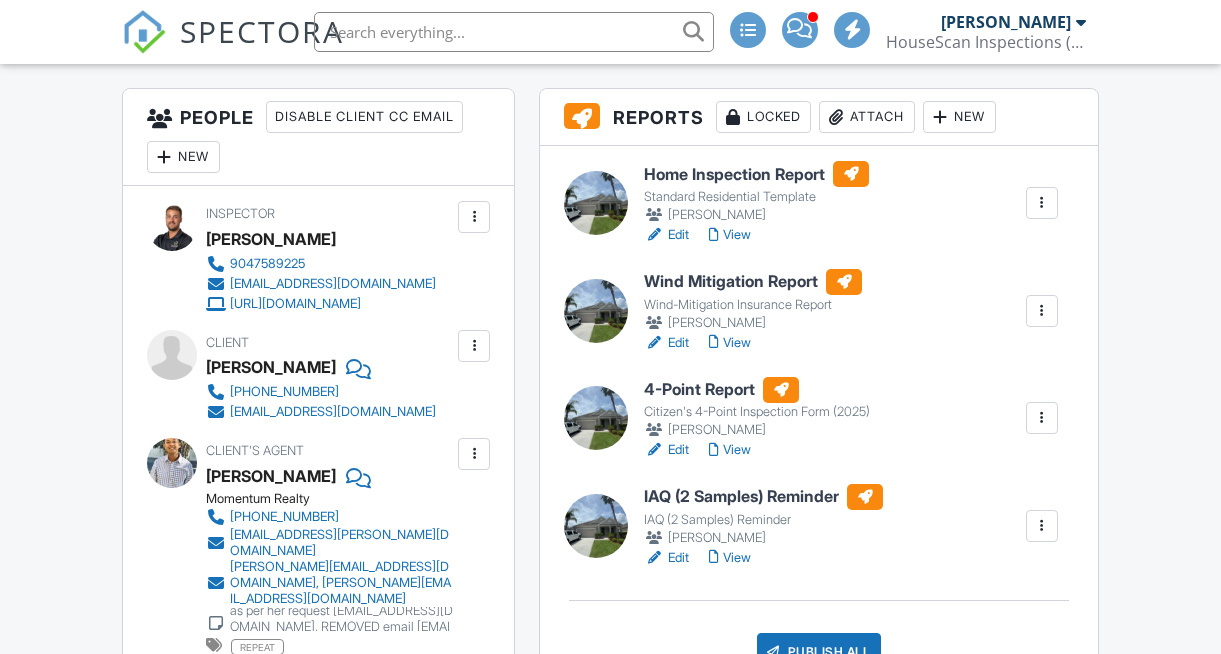 click at bounding box center [1042, 526] 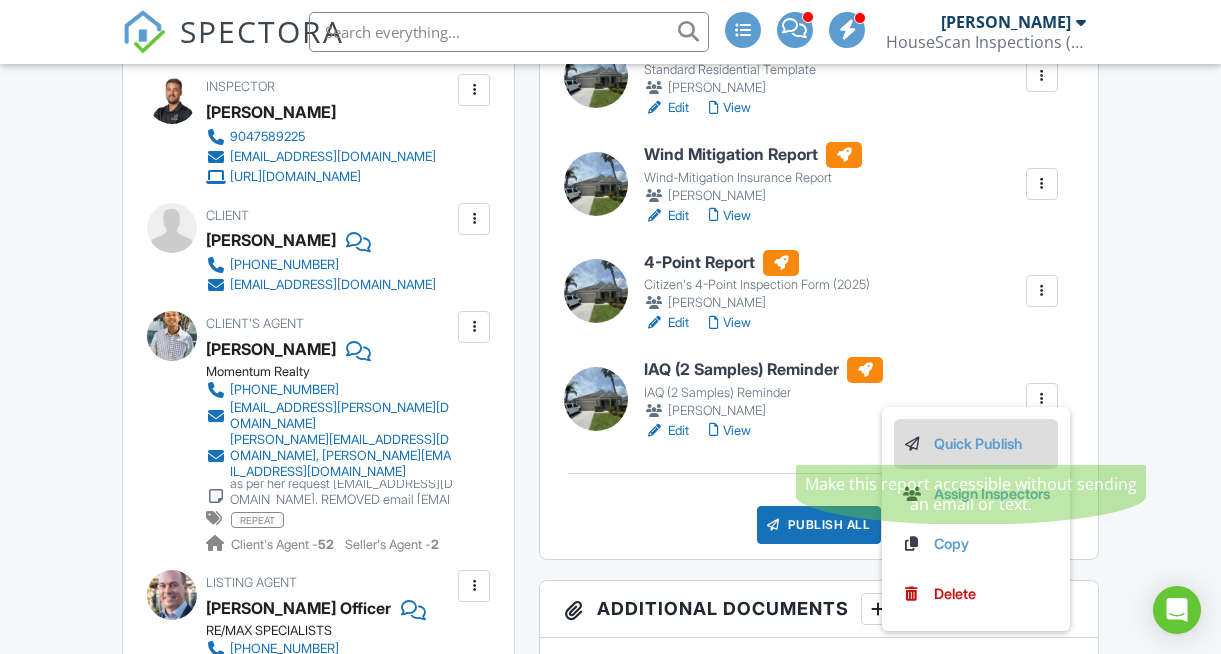 scroll, scrollTop: 636, scrollLeft: 0, axis: vertical 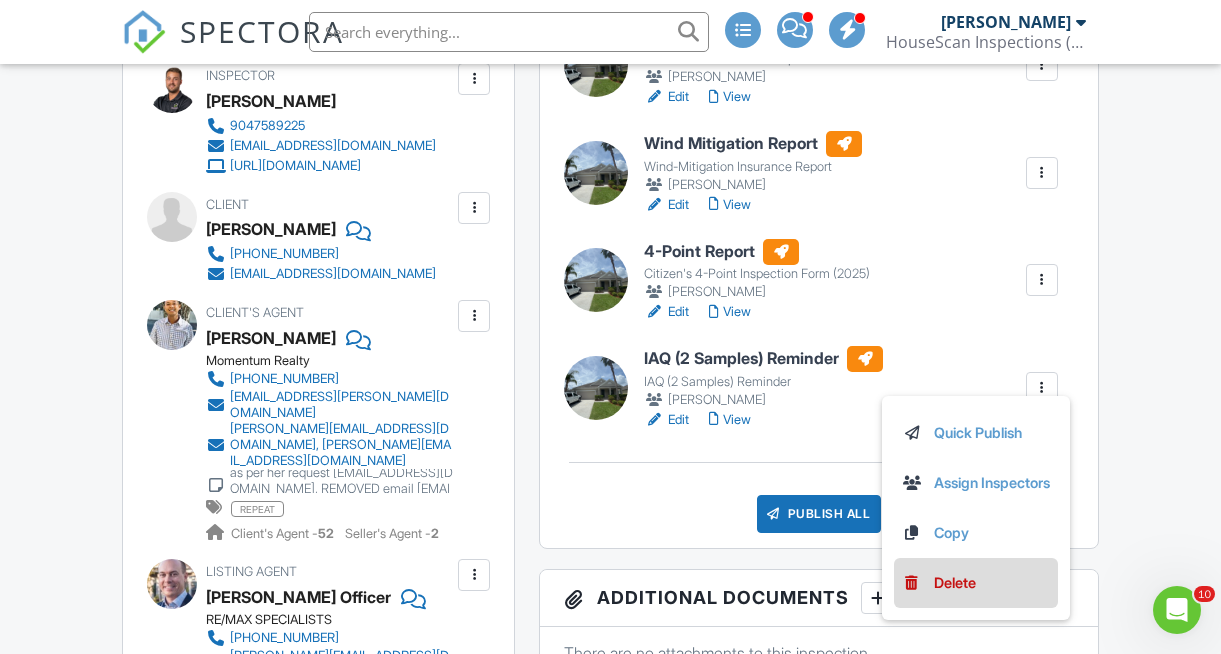 click on "Delete" at bounding box center [955, 583] 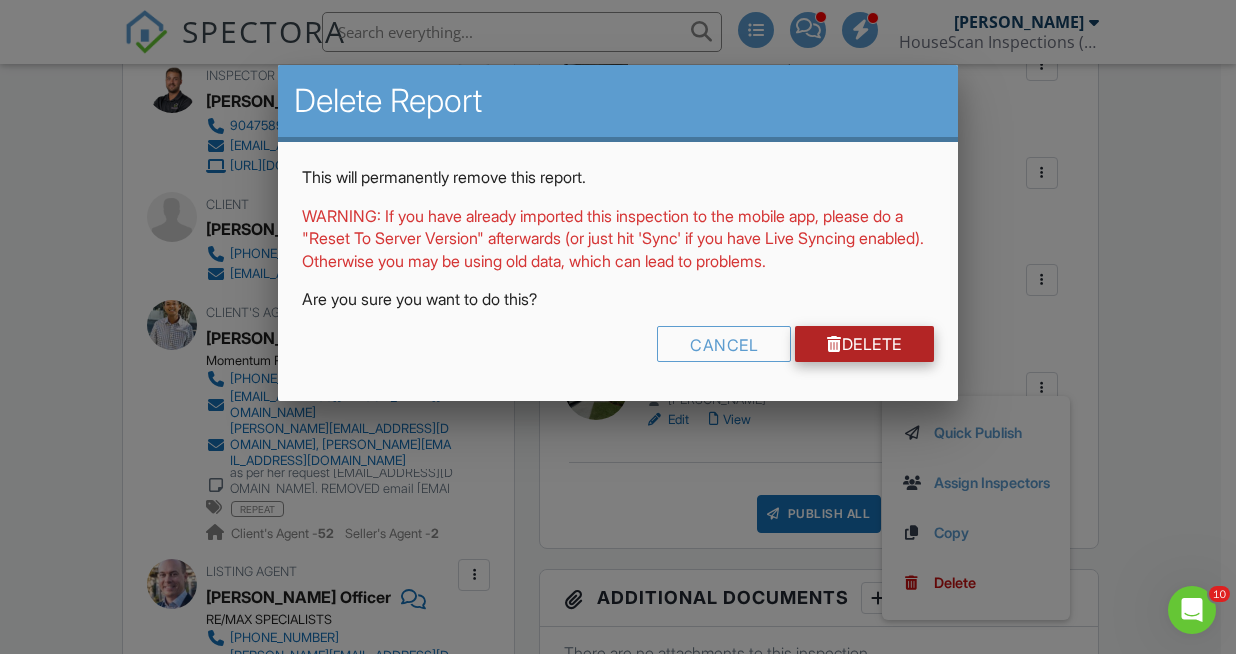 click on "Delete" at bounding box center [864, 344] 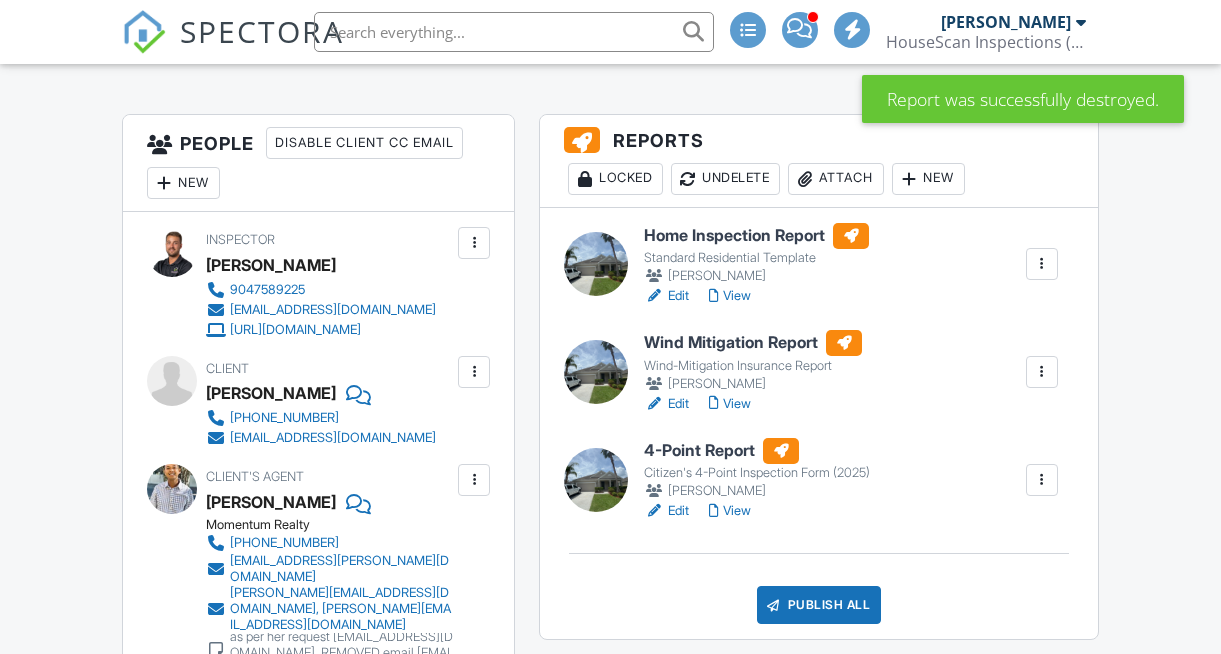scroll, scrollTop: 472, scrollLeft: 0, axis: vertical 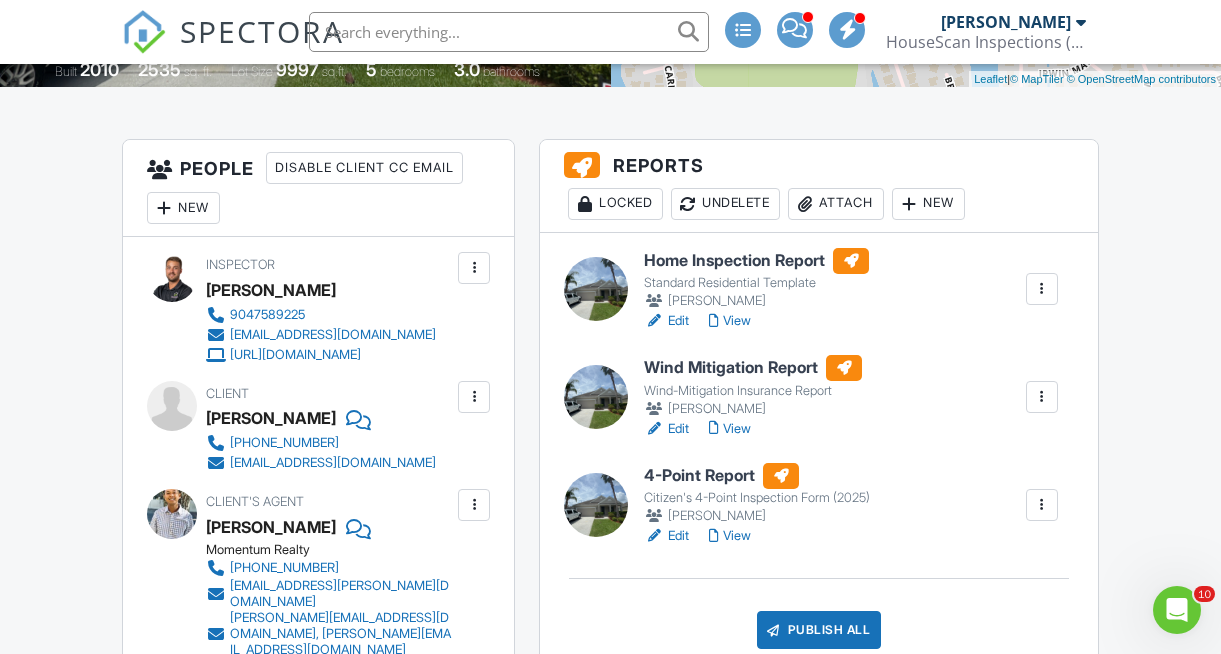 click on "View" at bounding box center (730, 321) 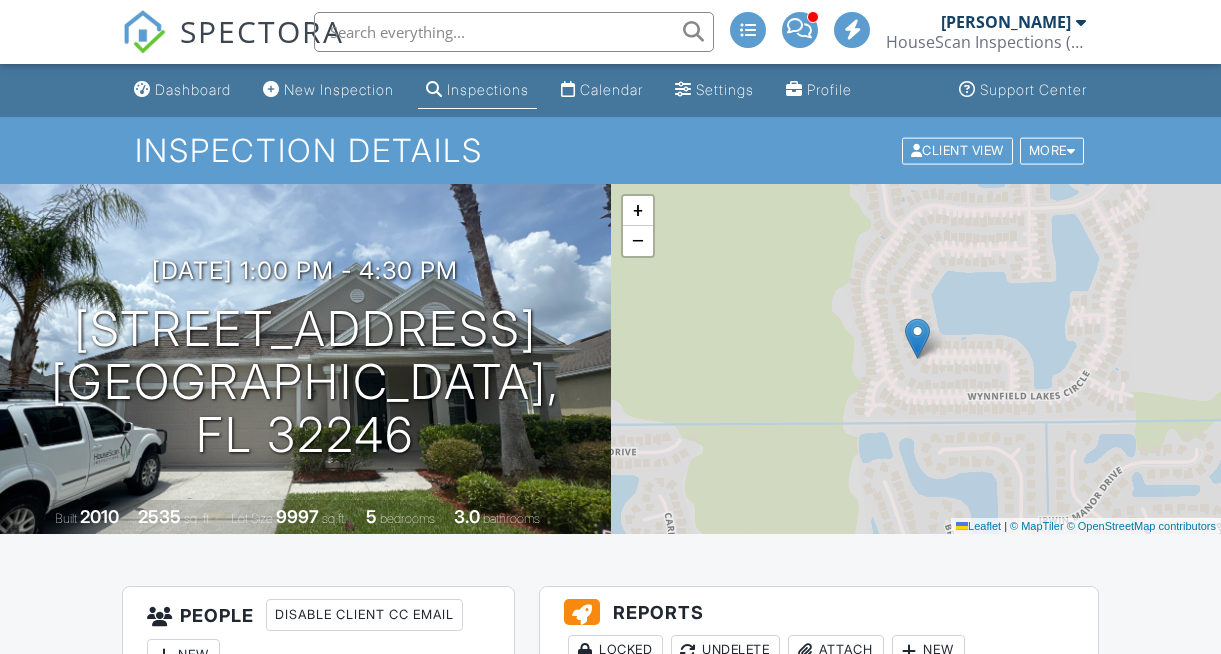 scroll, scrollTop: 0, scrollLeft: 0, axis: both 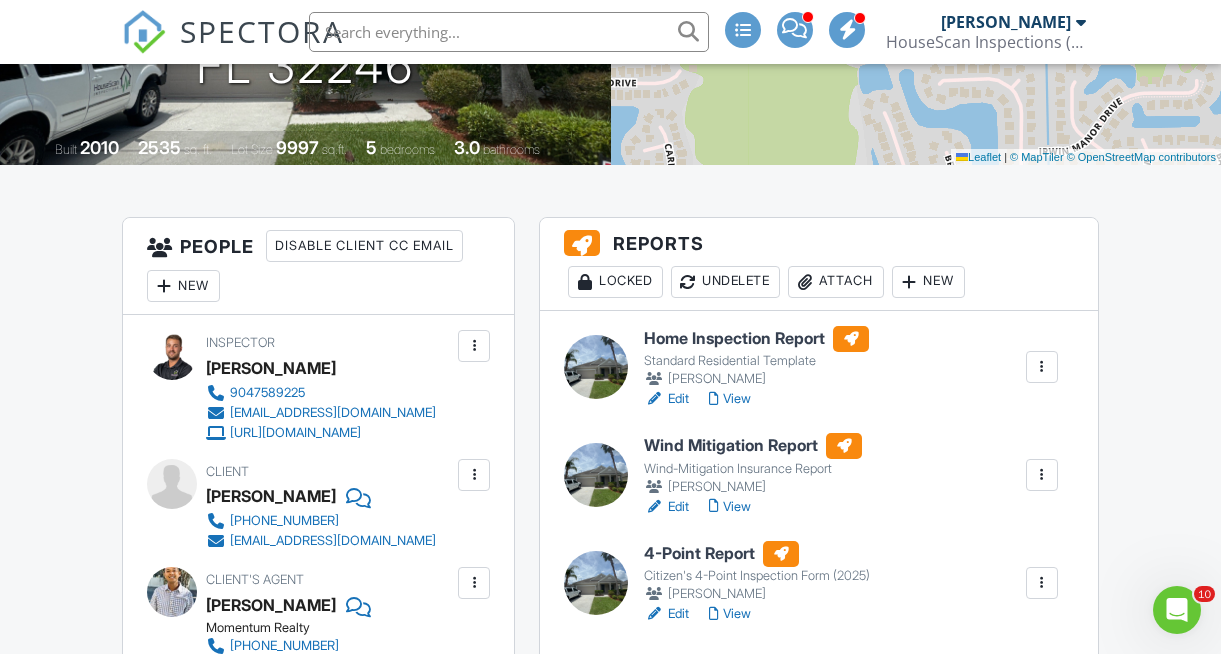 click on "View" at bounding box center [730, 507] 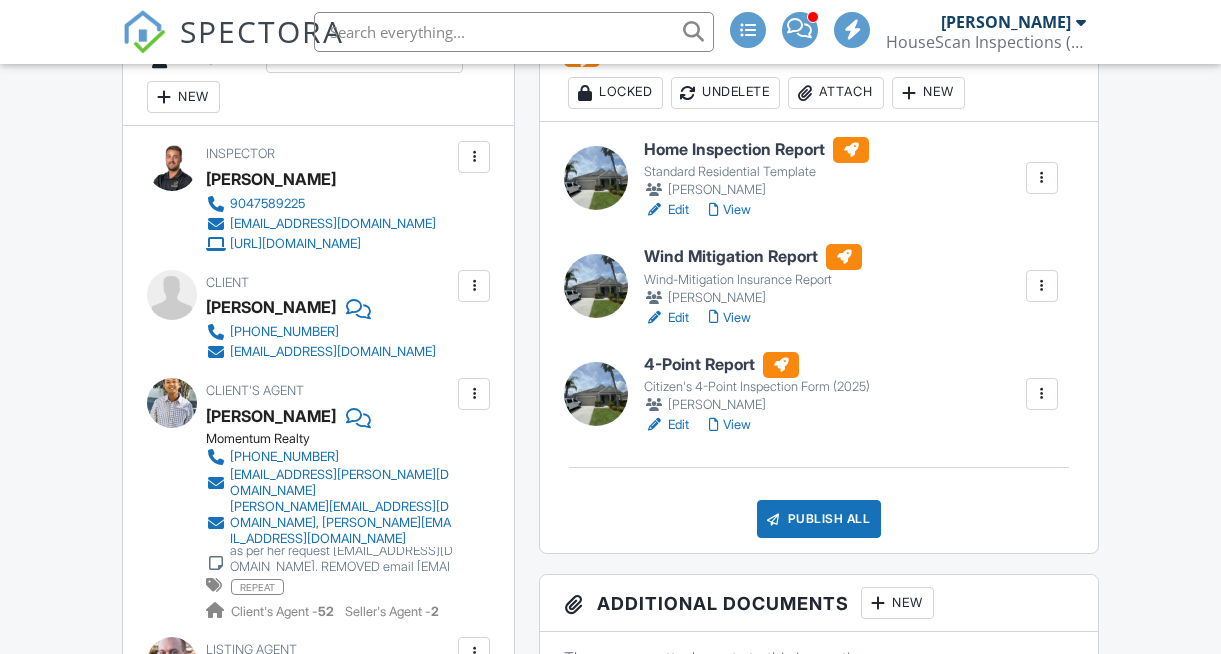 scroll, scrollTop: 558, scrollLeft: 0, axis: vertical 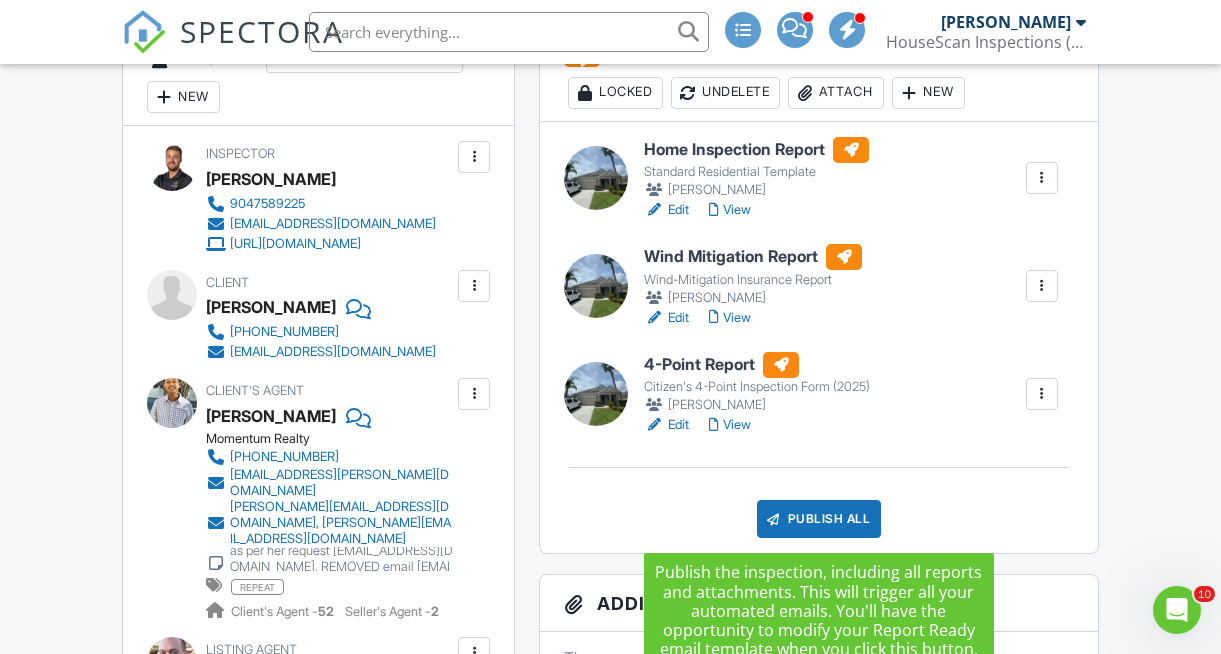 click on "Publish All" at bounding box center [819, 519] 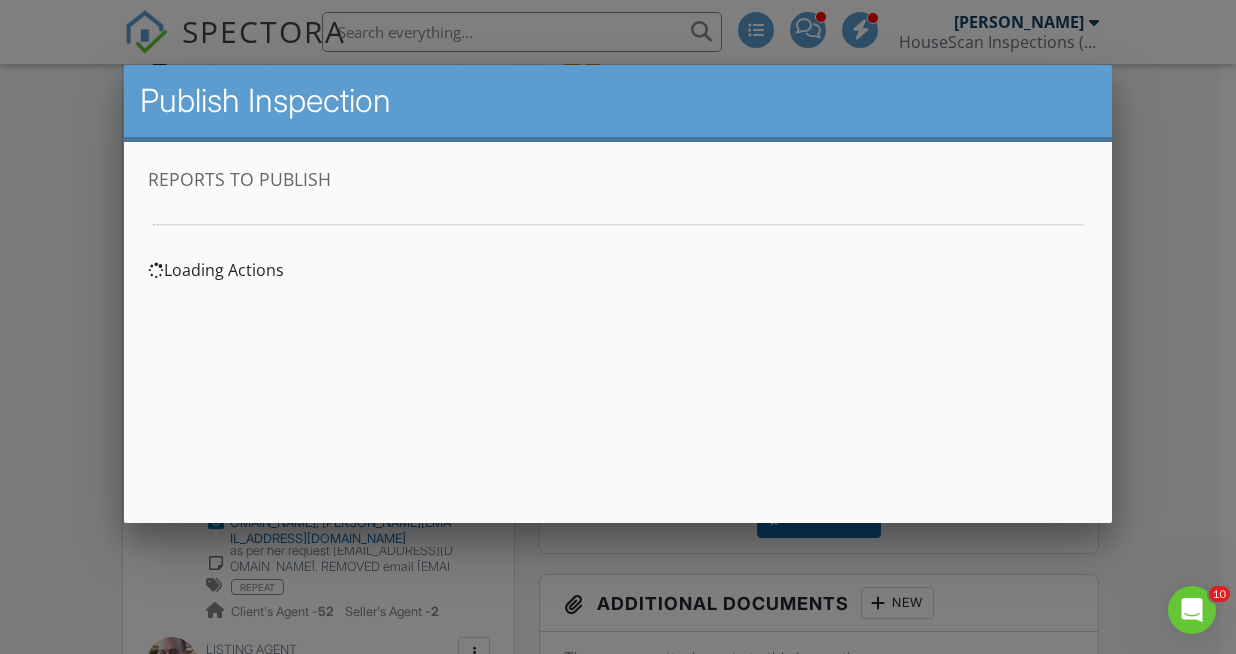 scroll, scrollTop: 0, scrollLeft: 0, axis: both 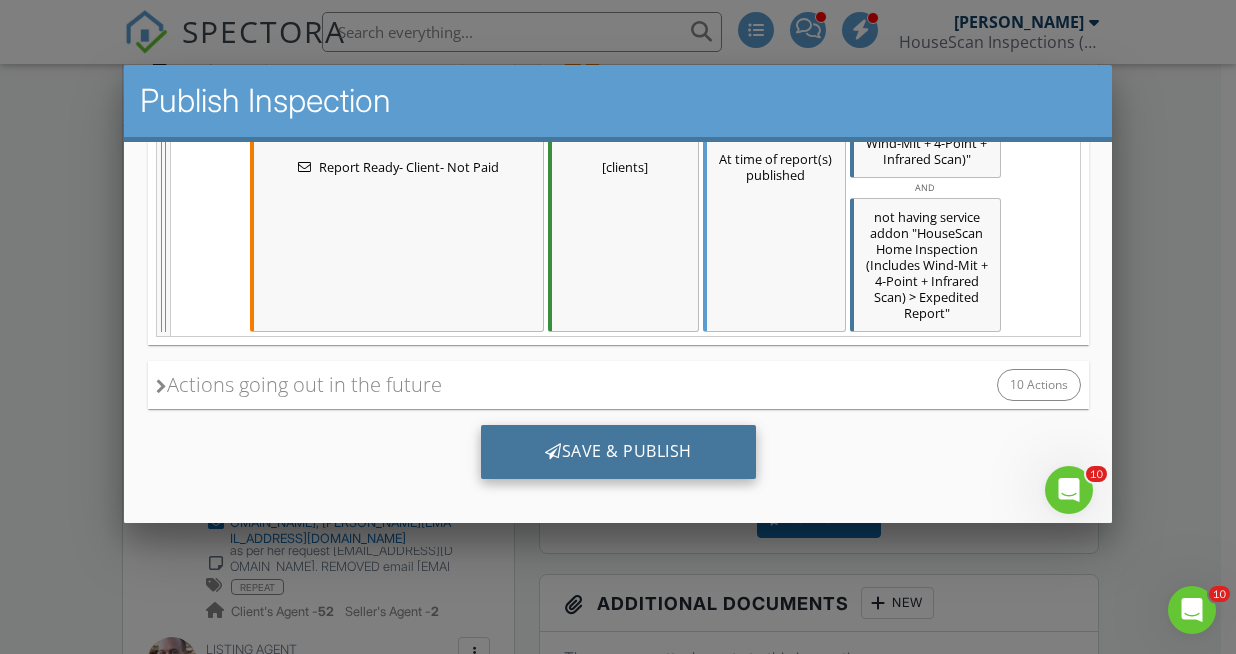 click on "Save & Publish" at bounding box center [617, 452] 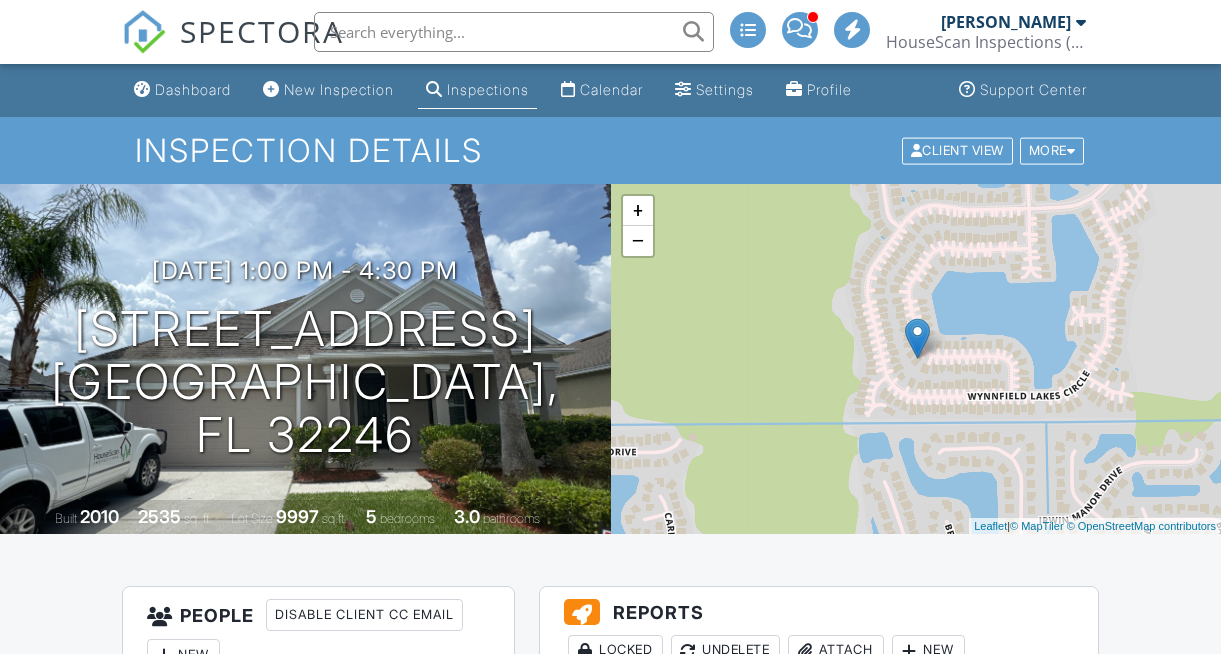 scroll, scrollTop: 0, scrollLeft: 0, axis: both 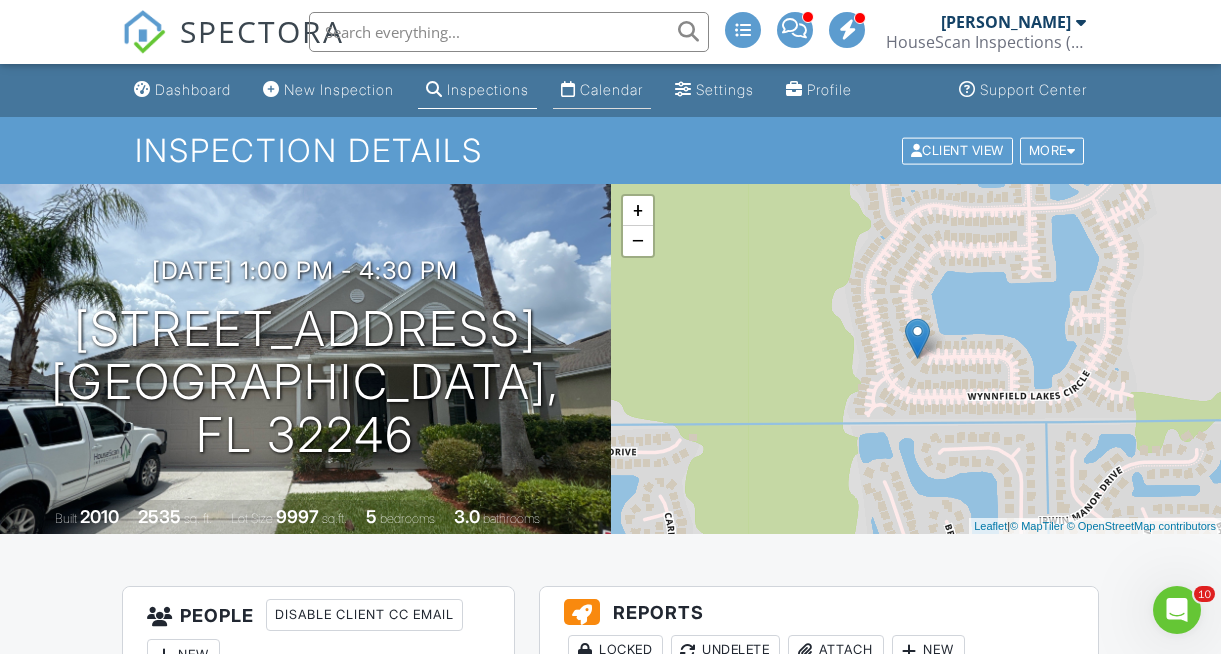 click on "Calendar" at bounding box center [611, 89] 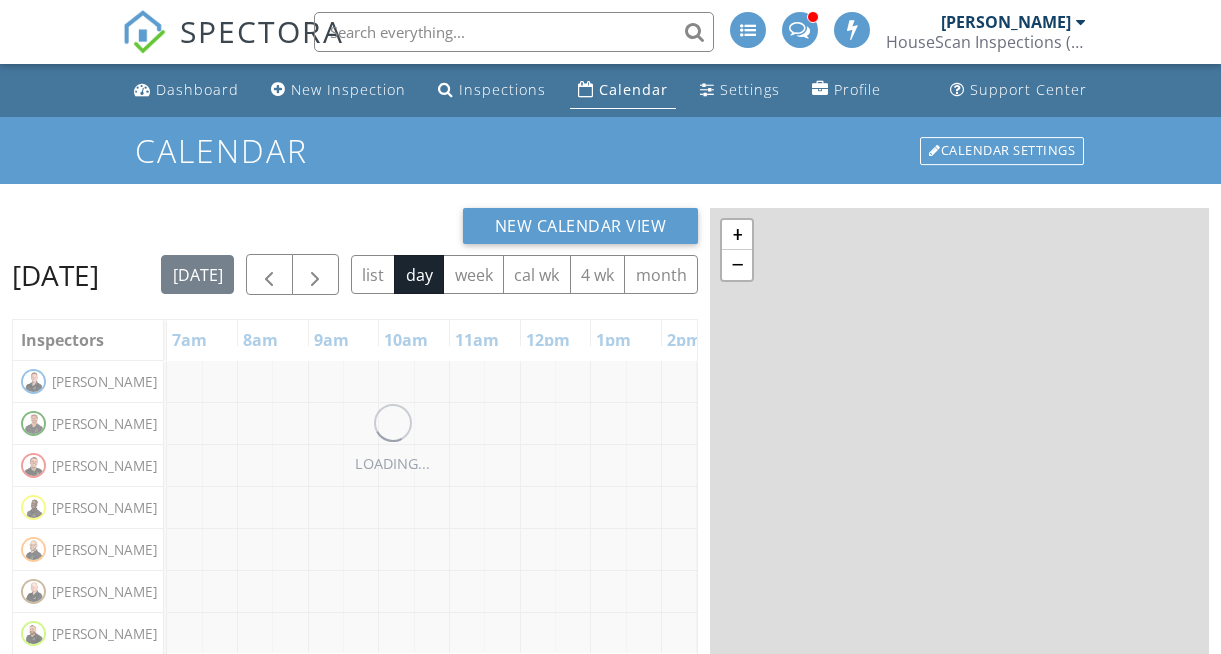 scroll, scrollTop: 0, scrollLeft: 0, axis: both 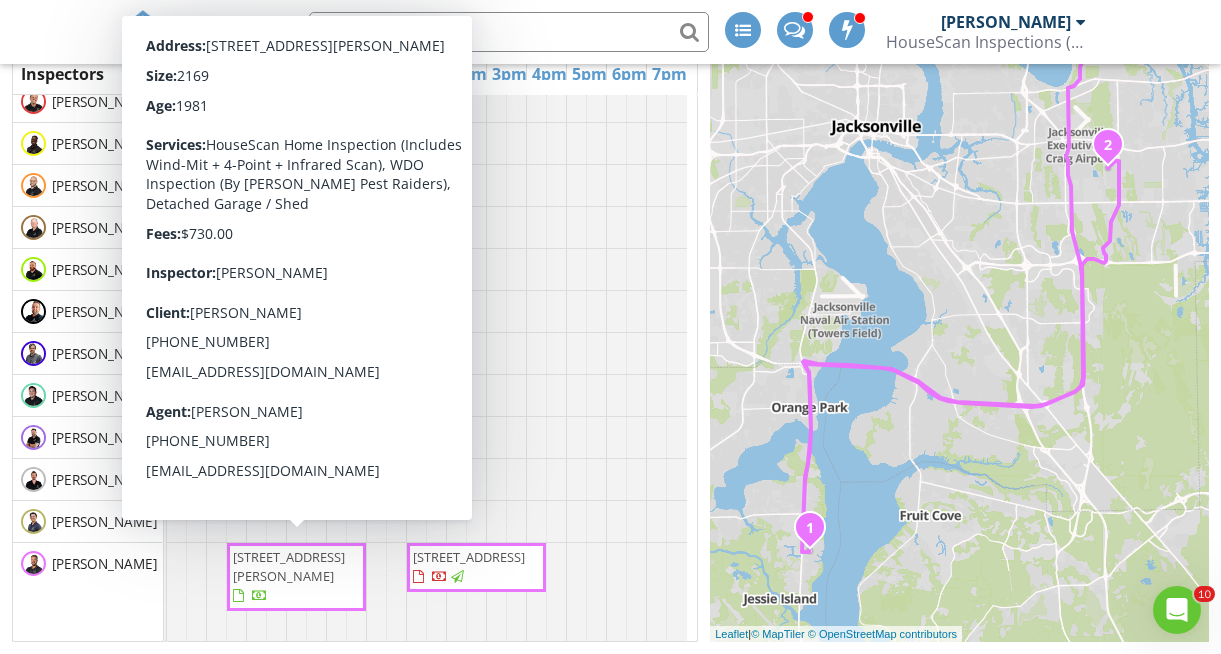 click on "[STREET_ADDRESS][PERSON_NAME]" at bounding box center (296, 577) 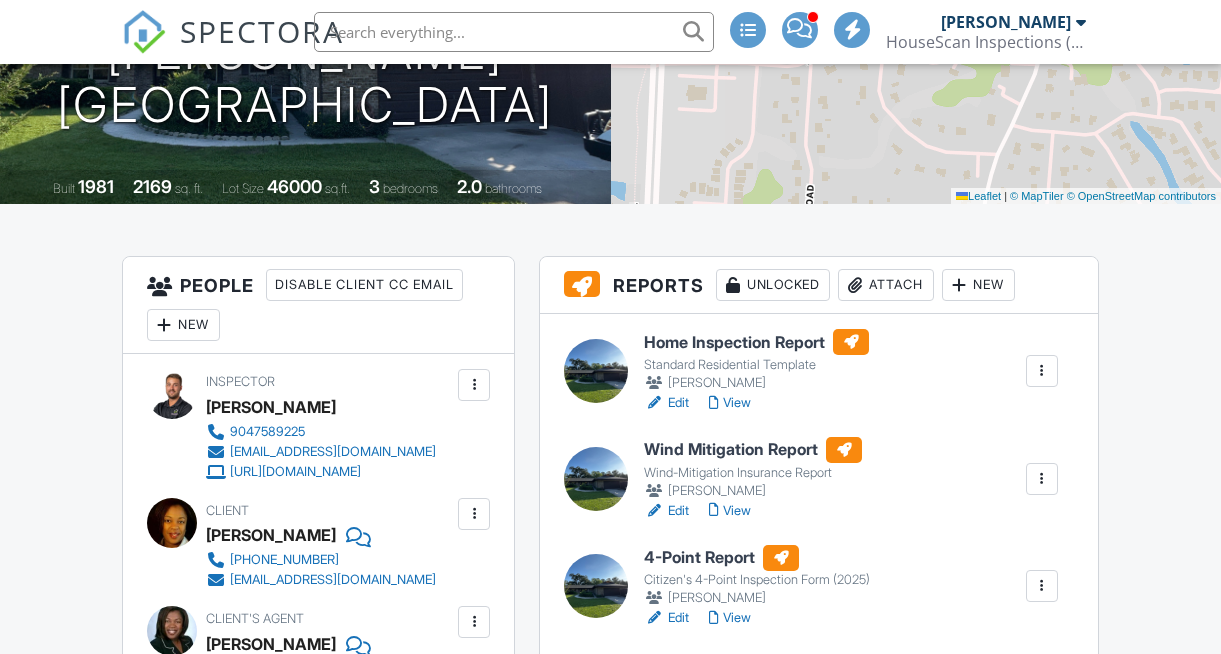 scroll, scrollTop: 437, scrollLeft: 0, axis: vertical 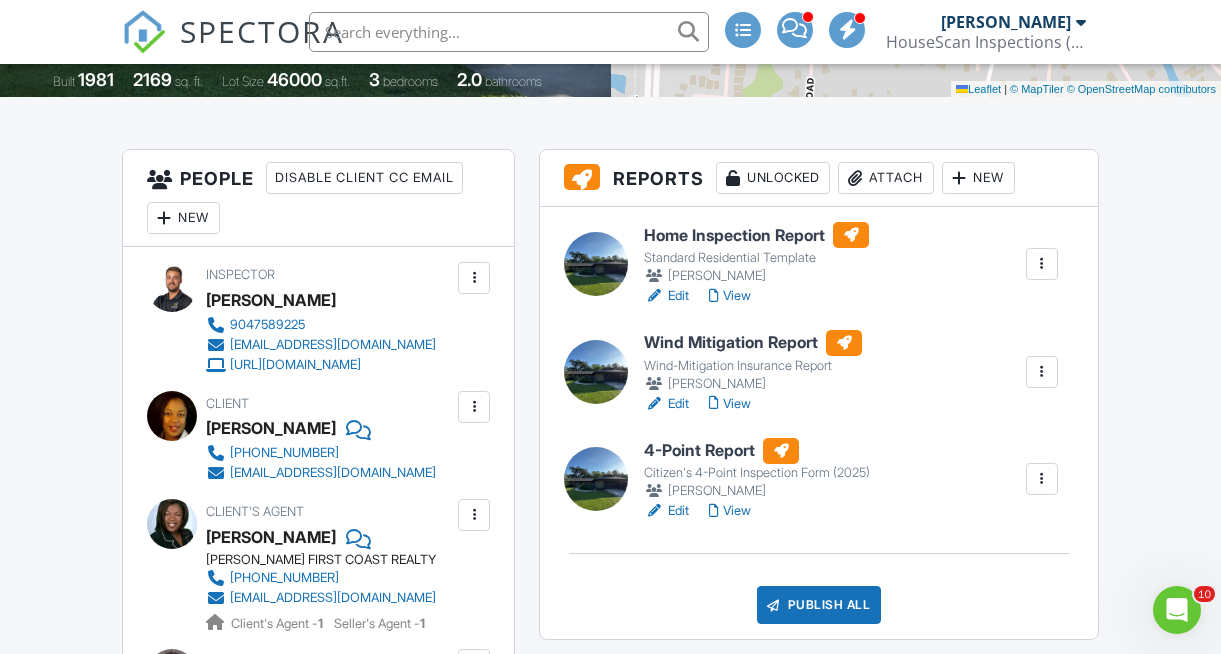 click on "View" at bounding box center [730, 296] 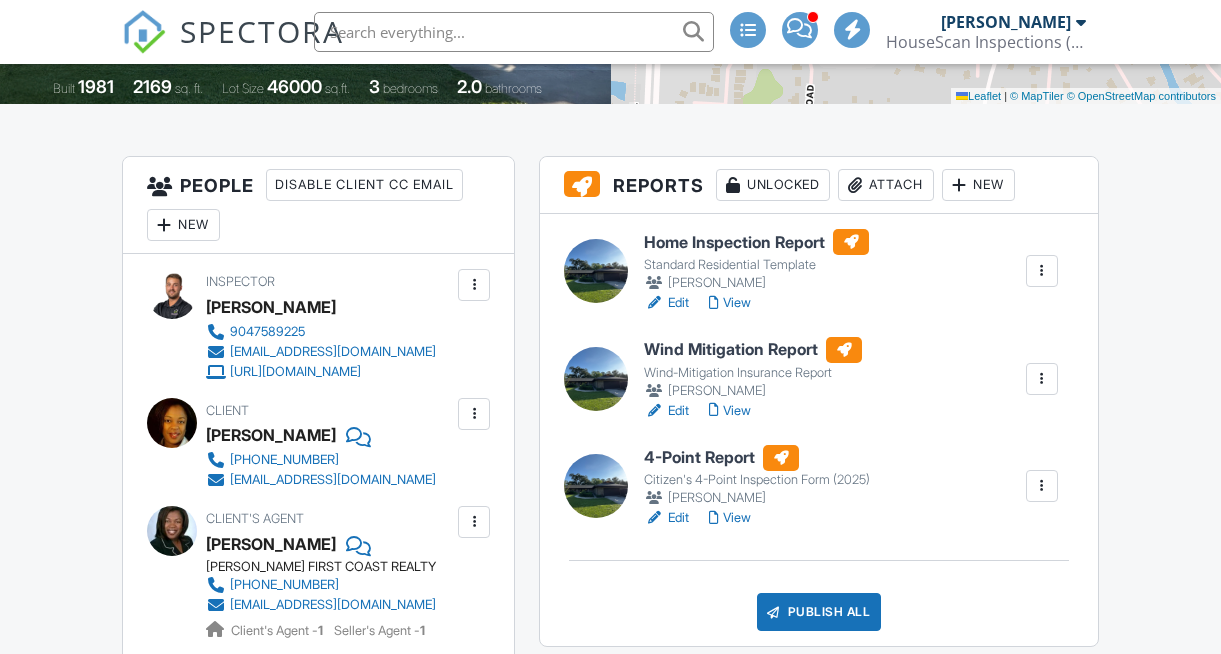 scroll, scrollTop: 495, scrollLeft: 0, axis: vertical 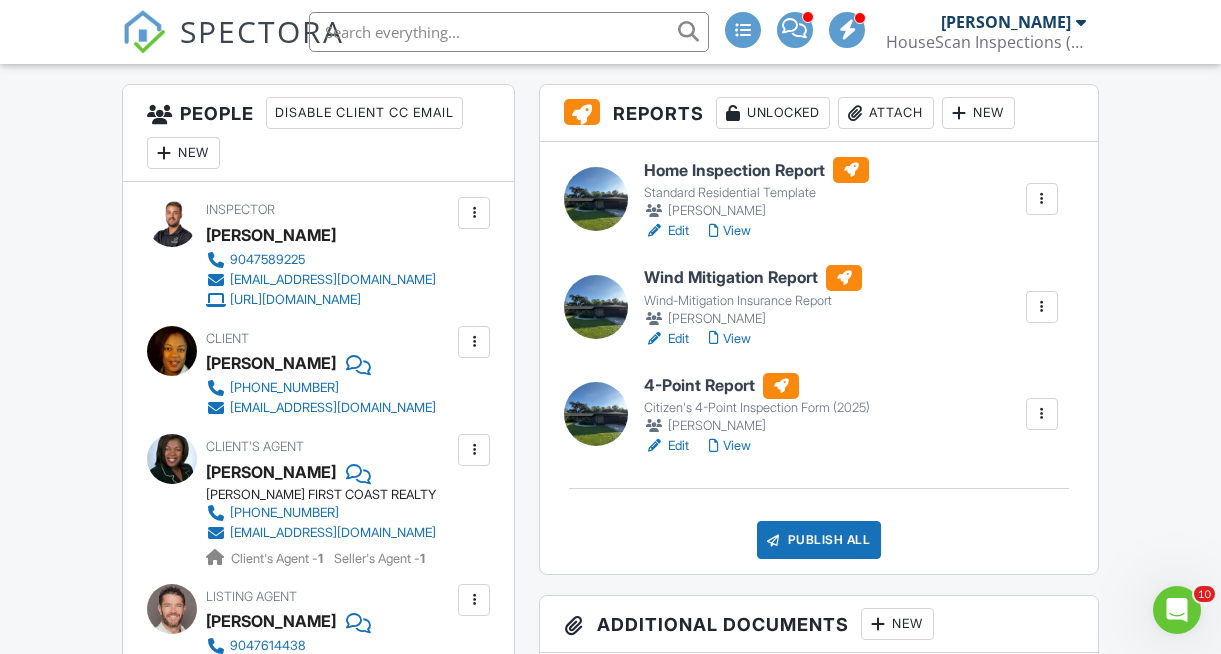 click on "View" at bounding box center [730, 339] 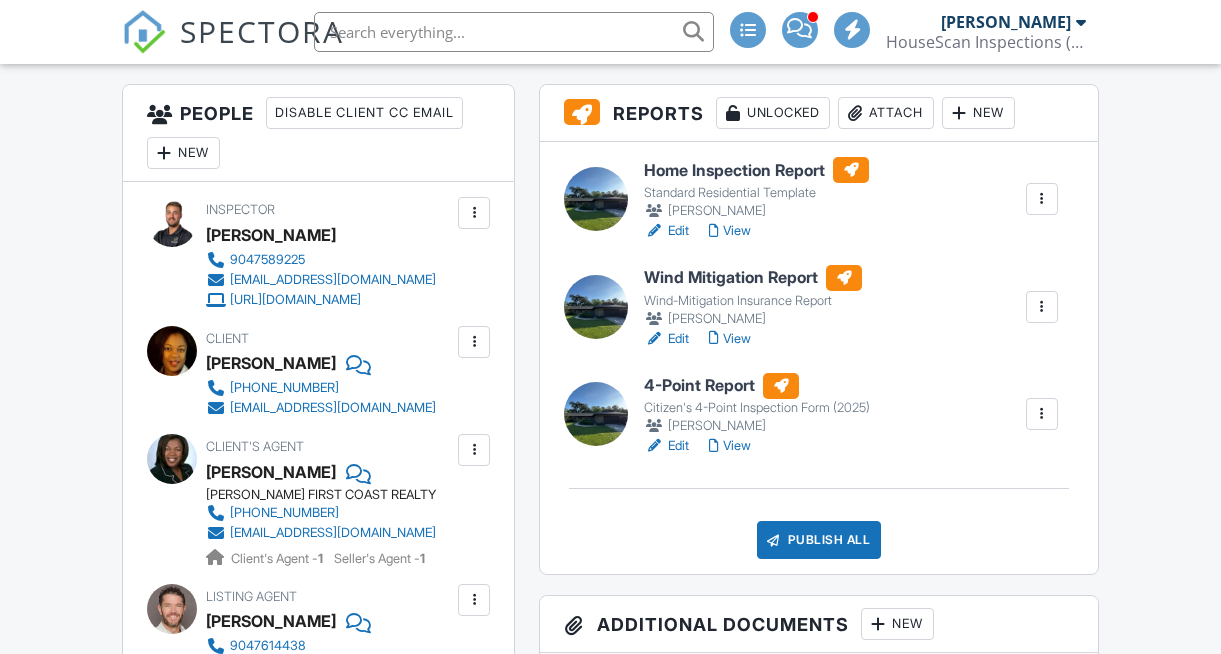 scroll, scrollTop: 502, scrollLeft: 0, axis: vertical 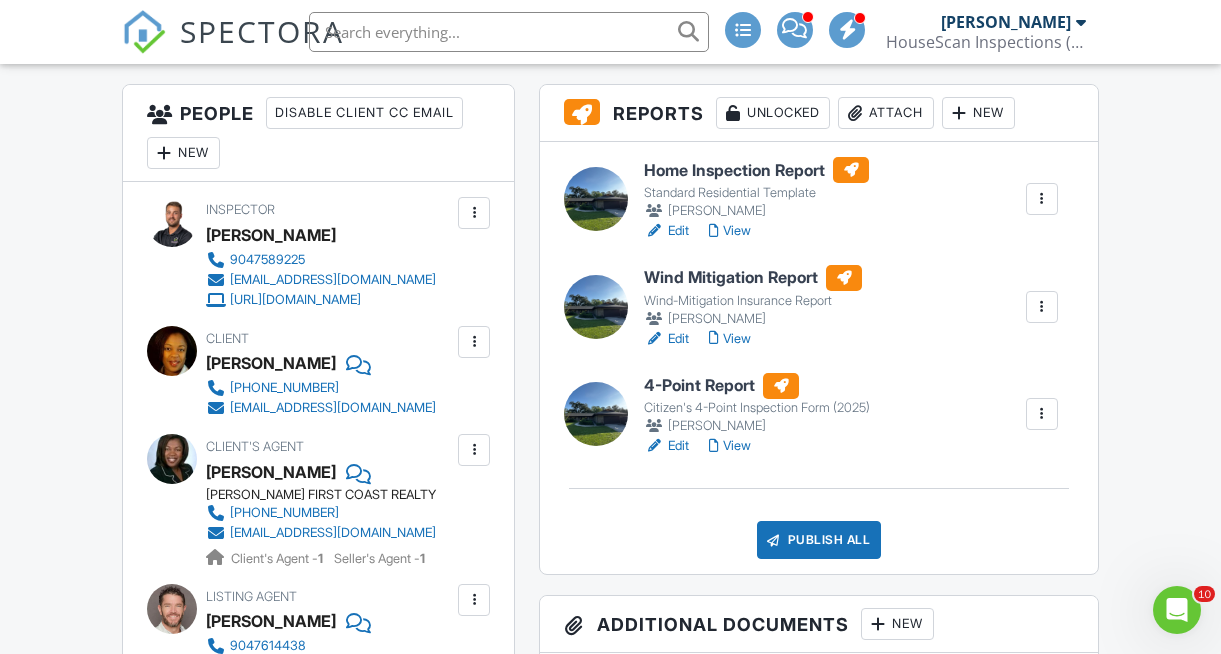 click on "Publish All" at bounding box center (819, 540) 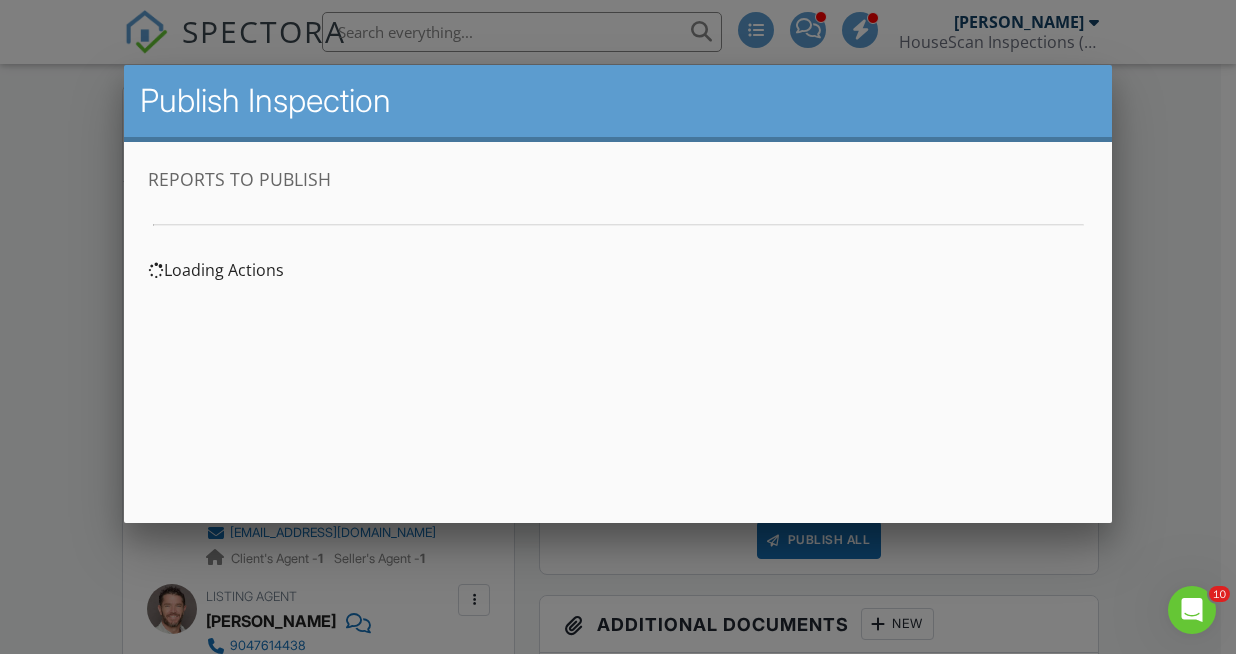 scroll, scrollTop: 0, scrollLeft: 0, axis: both 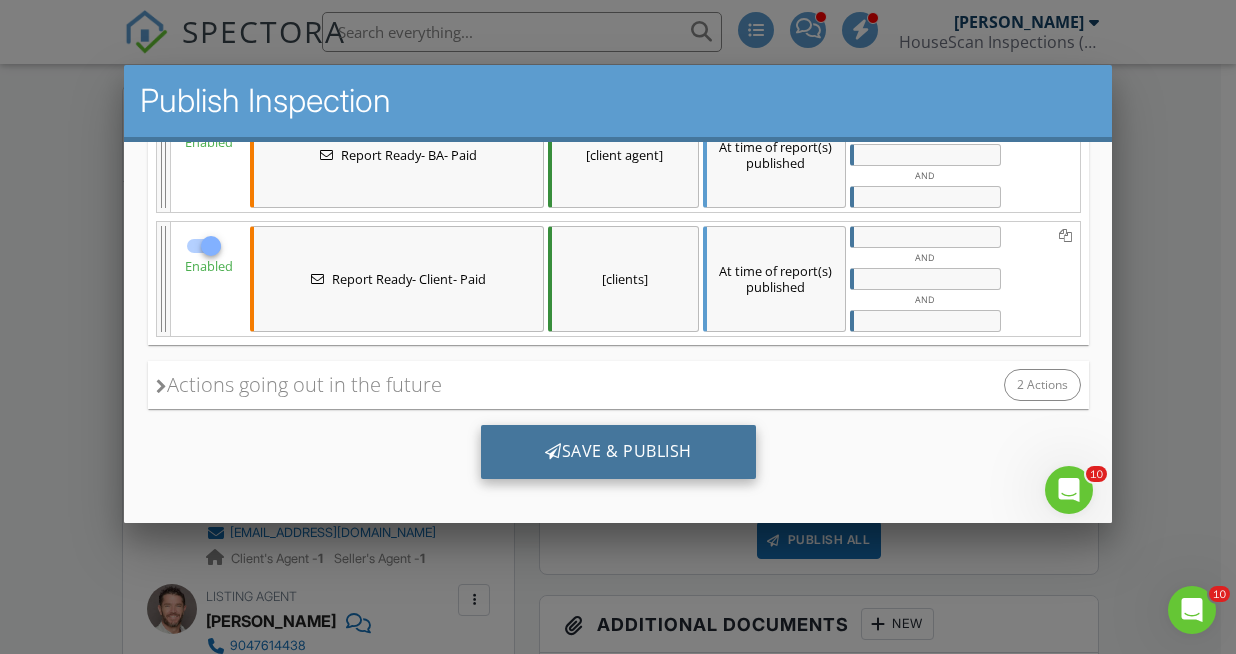 click on "Save & Publish" at bounding box center [617, 452] 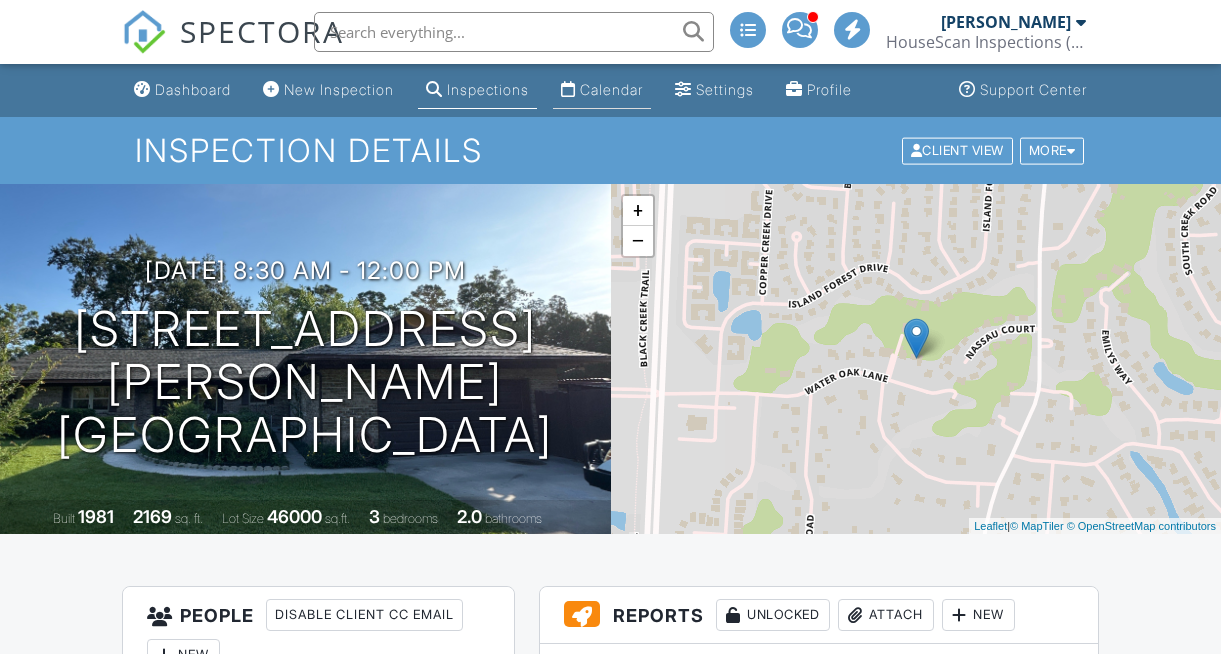 scroll, scrollTop: 0, scrollLeft: 0, axis: both 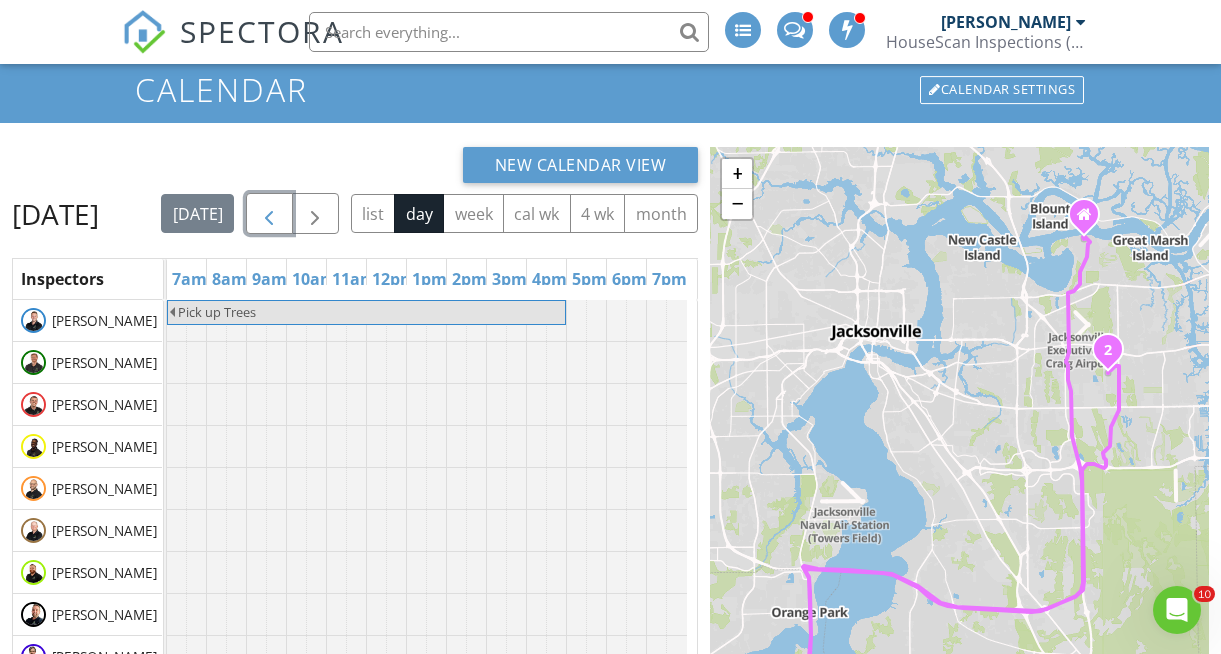click at bounding box center (269, 214) 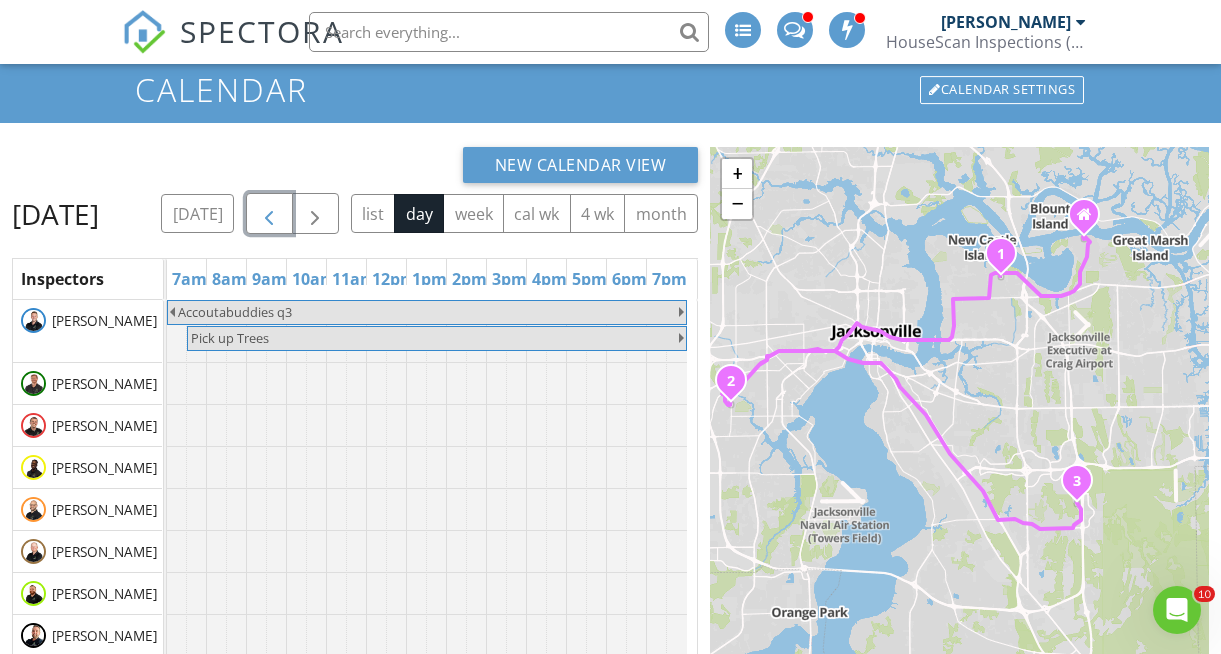 scroll, scrollTop: 75, scrollLeft: 0, axis: vertical 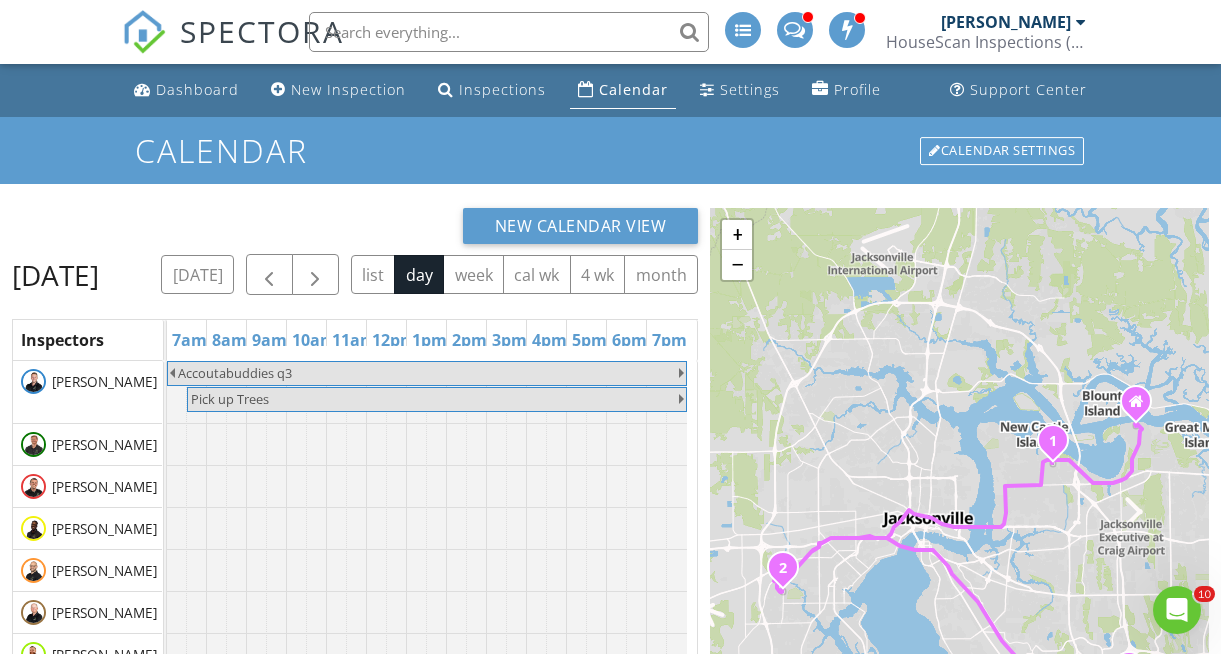 click on "[PERSON_NAME]" at bounding box center (1006, 22) 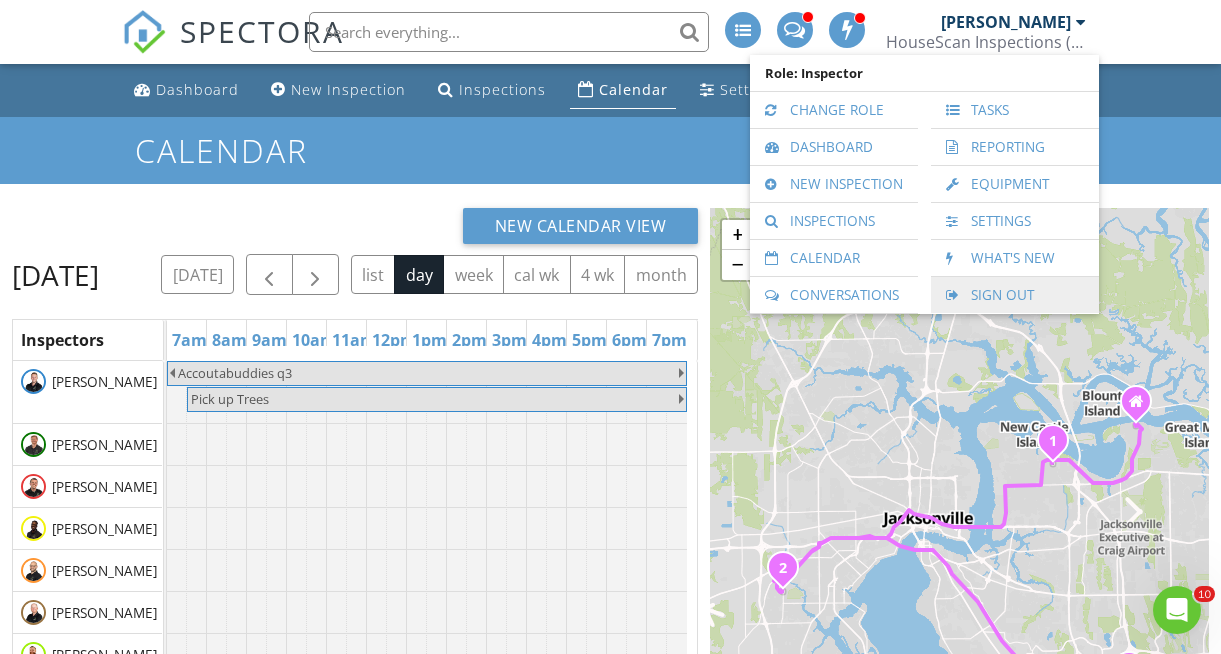click on "Sign Out" at bounding box center [1015, 295] 